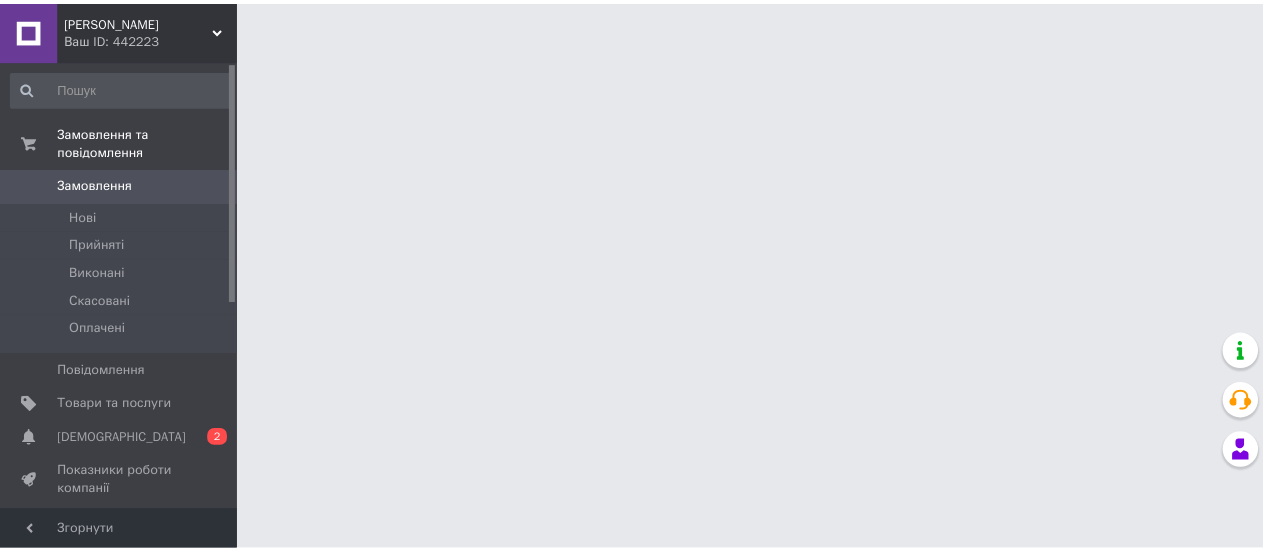 scroll, scrollTop: 0, scrollLeft: 0, axis: both 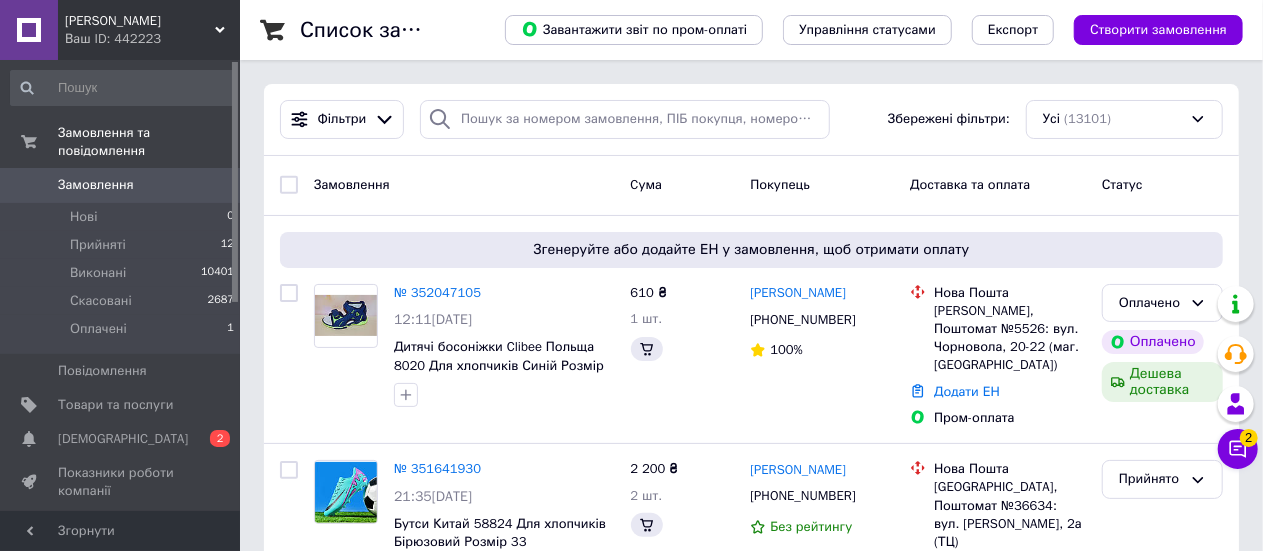 click on "Список замовлень   Завантажити звіт по пром-оплаті Управління статусами Експорт Створити замовлення Фільтри Збережені фільтри: Усі (13101) Замовлення Cума Покупець Доставка та оплата Статус Згенеруйте або додайте ЕН у замовлення, щоб отримати оплату № 352047105 12:11, 10.07.2025 Дитячі босоніжки Clibee Польща 8020 Для хлопчиків Синій Розмір 26 610 ₴ 1 шт. Каріна Бойко +380957720147 100% Нова Пошта Нетішин, Поштомат №5526: вул. Чорновола, 20-22 (маг. АТБ) Додати ЕН Пром-оплата Оплачено Оплачено Дешева доставка № 351641930 21:35, 07.07.2025 Бутси Китай 58824 Для хлопчиків Бірюзовий Розмір 33 2 200 ₴ 2 шт. 490 ₴ 1" at bounding box center [751, 2268] 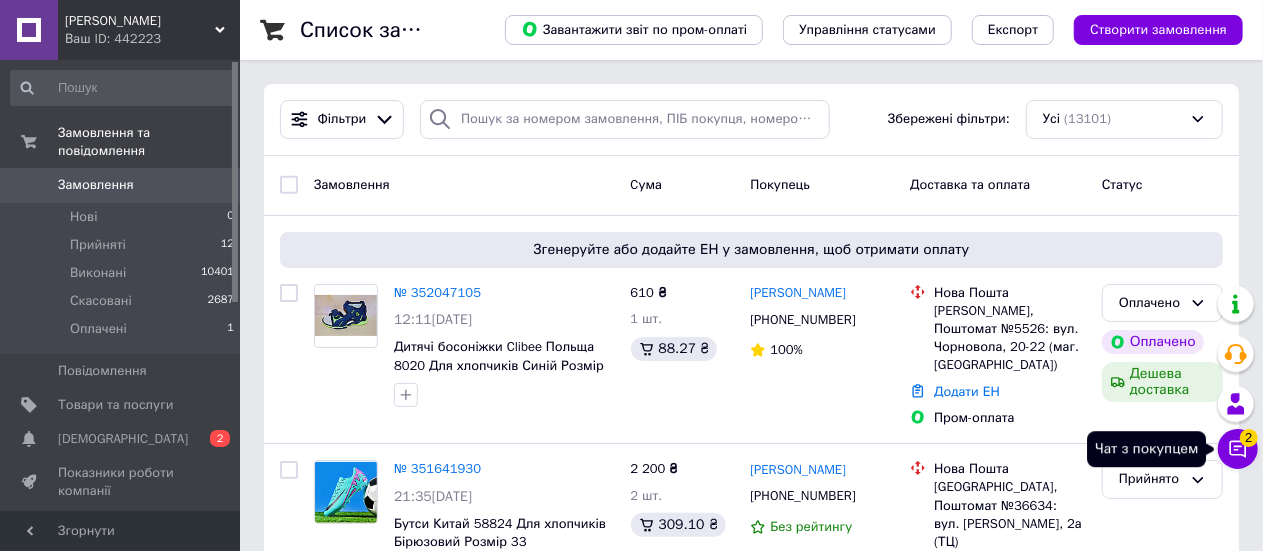 click on "Чат з покупцем 2" at bounding box center (1238, 449) 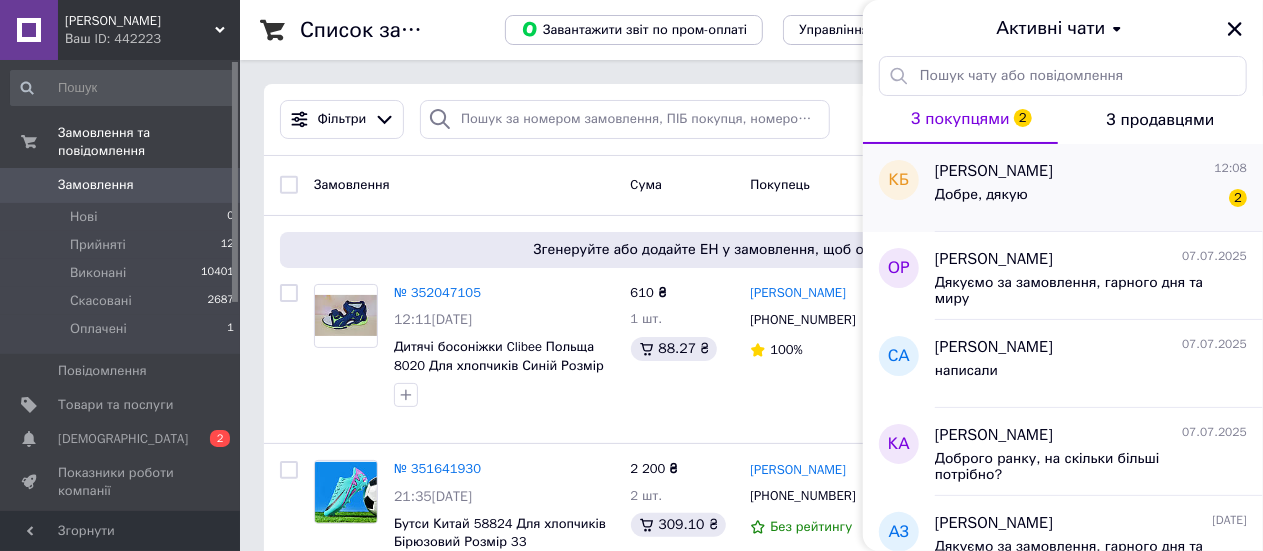 click on "Каріна Бойко 12:08 Добре, дякую 2" at bounding box center (1099, 188) 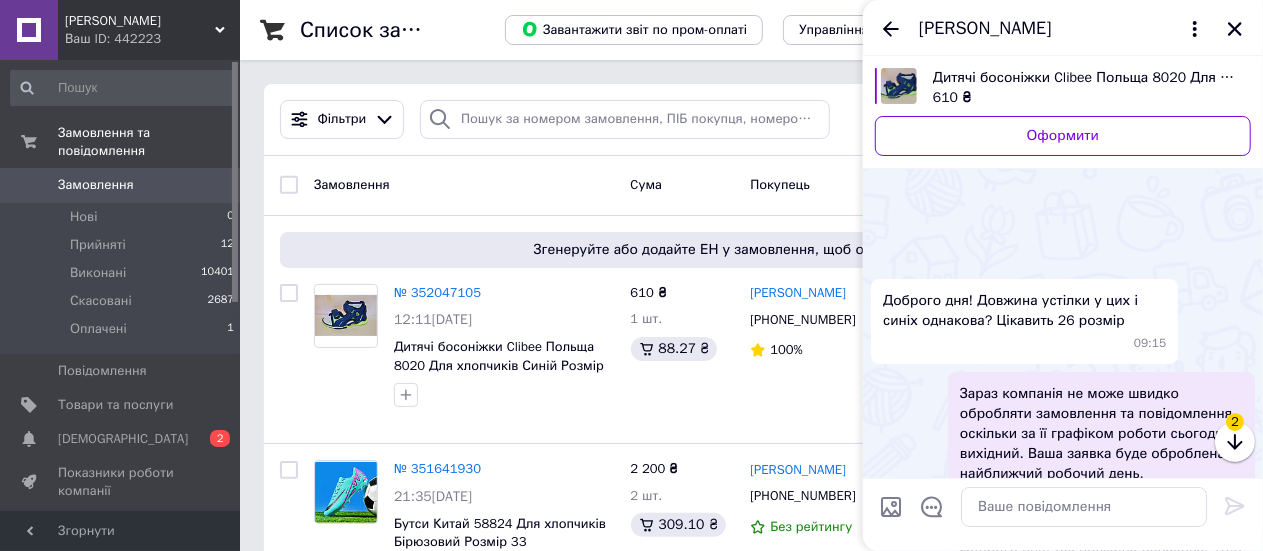 scroll, scrollTop: 401, scrollLeft: 0, axis: vertical 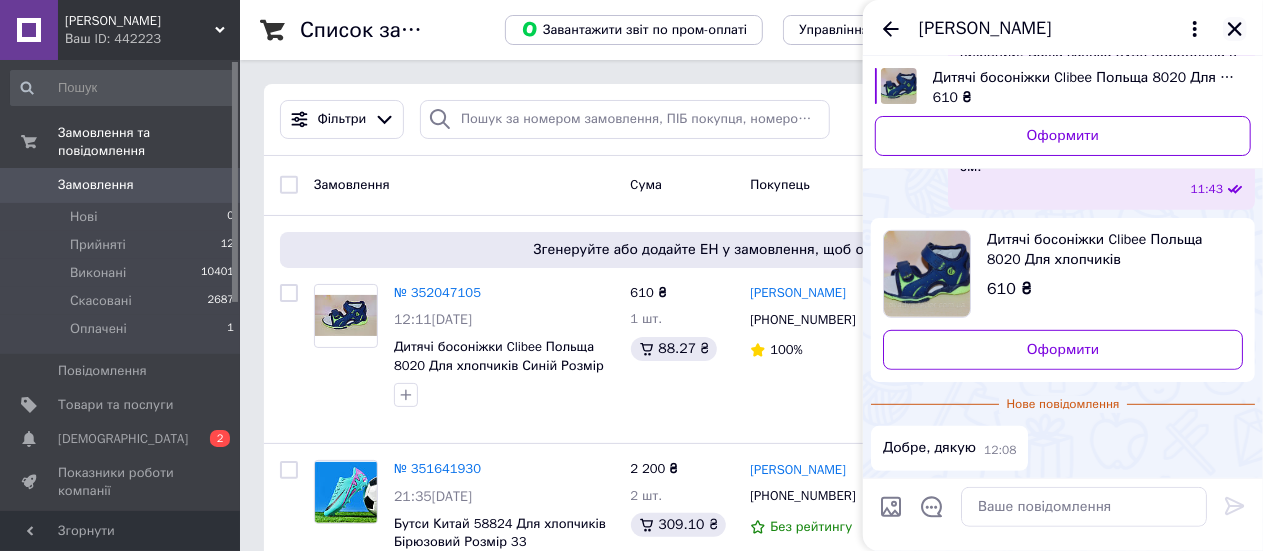 click 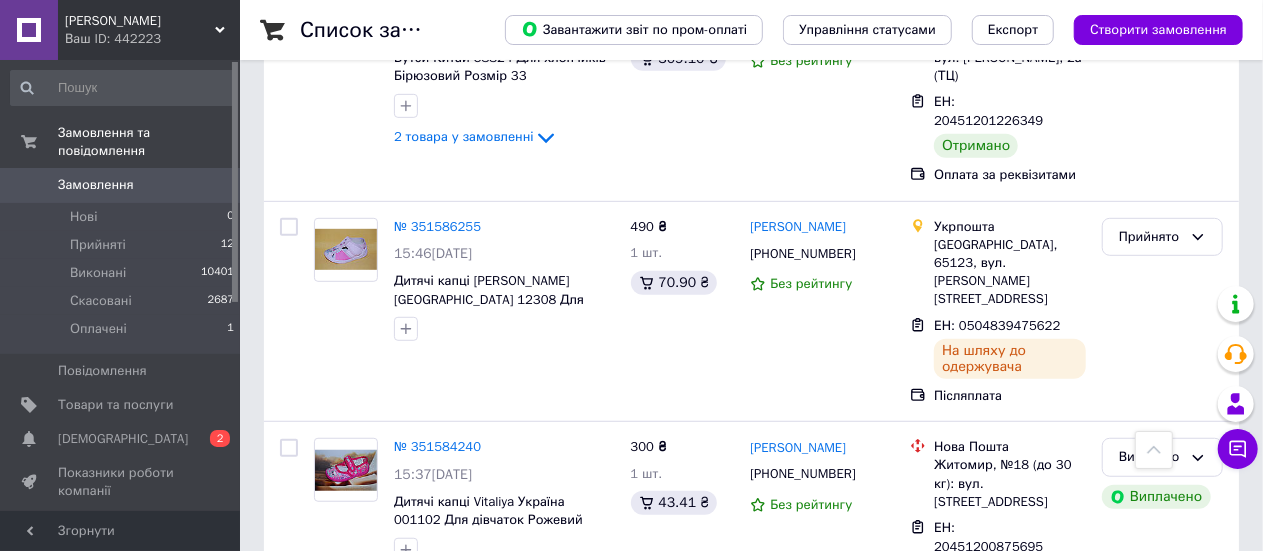 scroll, scrollTop: 0, scrollLeft: 0, axis: both 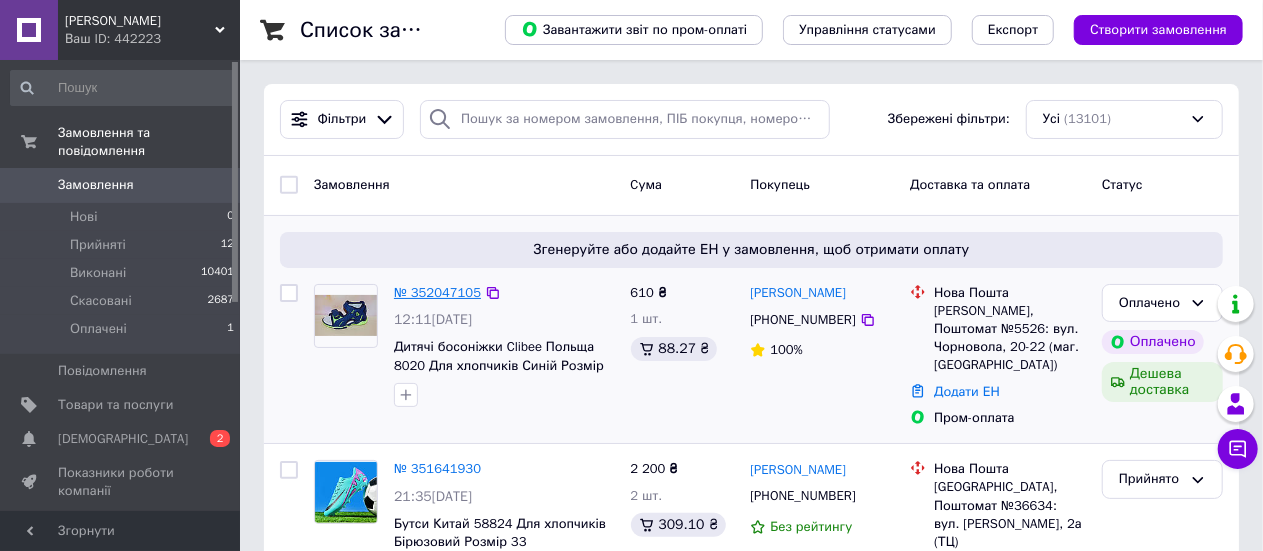 click on "№ 352047105" at bounding box center (437, 292) 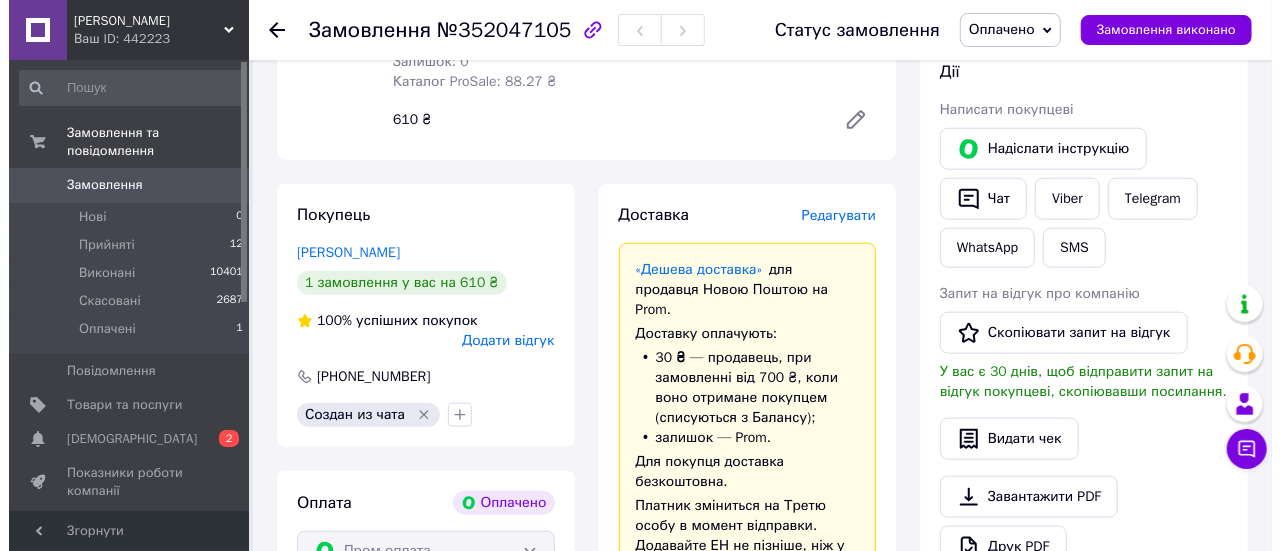 scroll, scrollTop: 700, scrollLeft: 0, axis: vertical 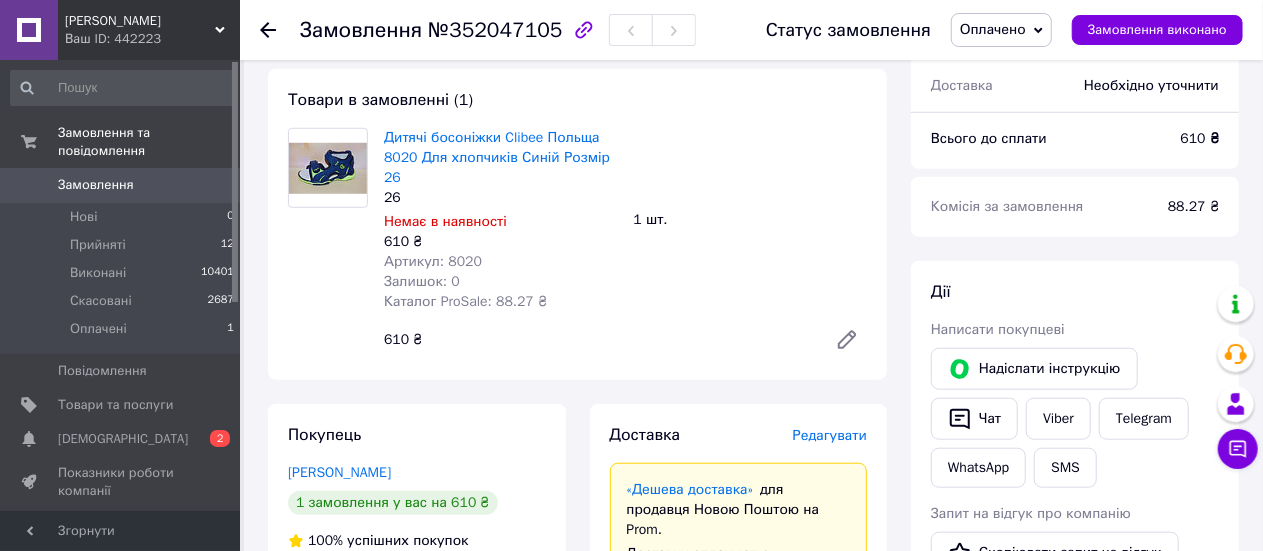 click on "Редагувати" at bounding box center (830, 435) 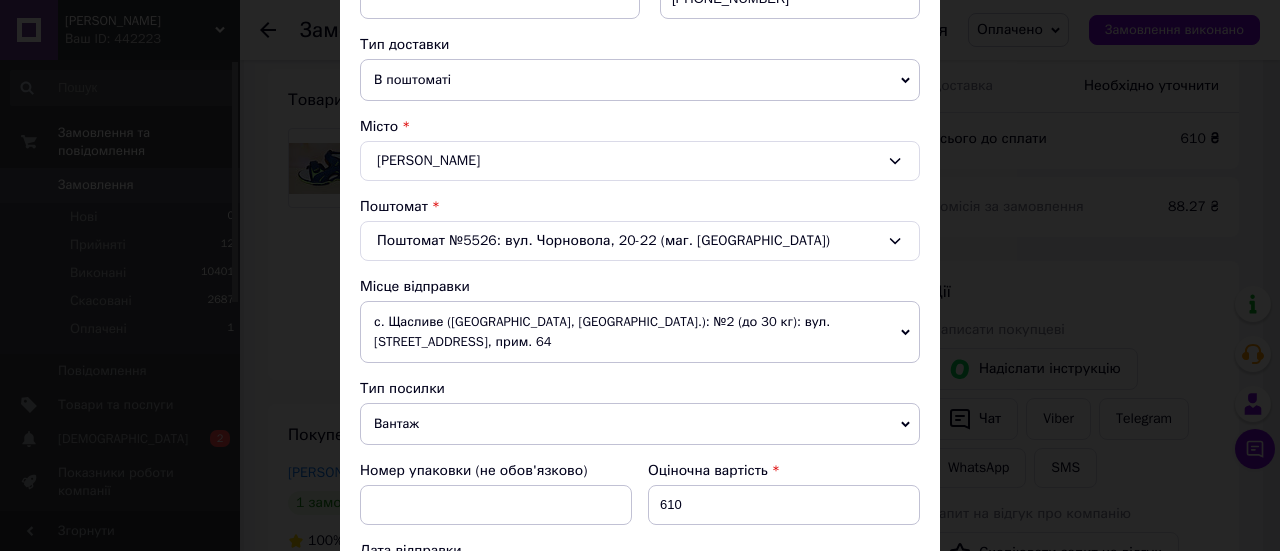 scroll, scrollTop: 466, scrollLeft: 0, axis: vertical 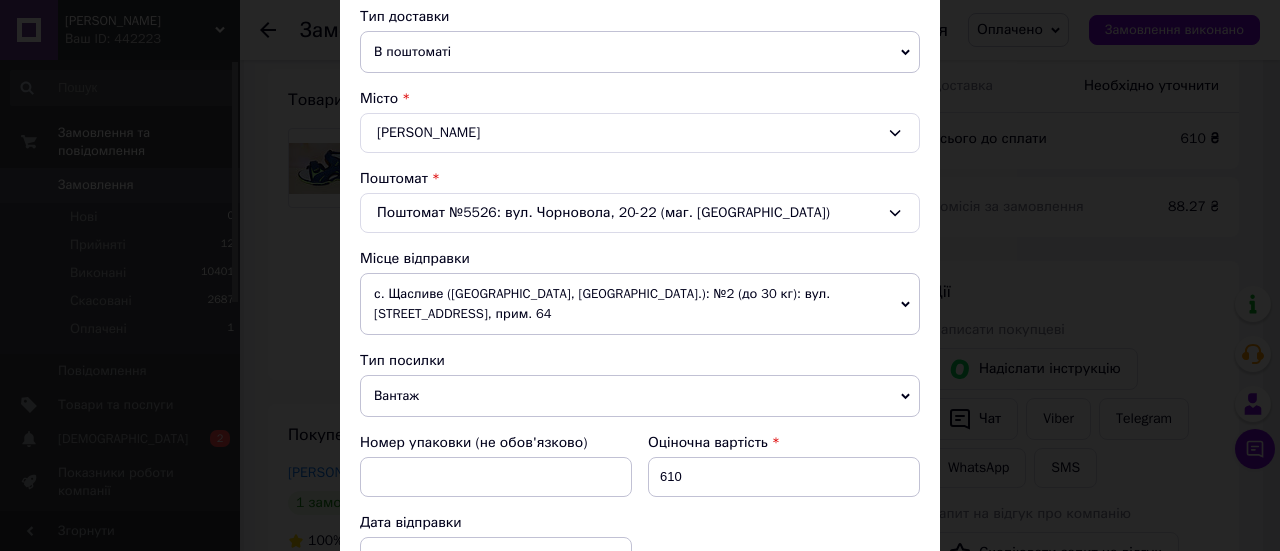 click on "с. Щасливе (Київська обл., Бориспільський р-н.): №2 (до 30 кг): вул. Героїв Майдану, 11, прим. 64" at bounding box center [640, 304] 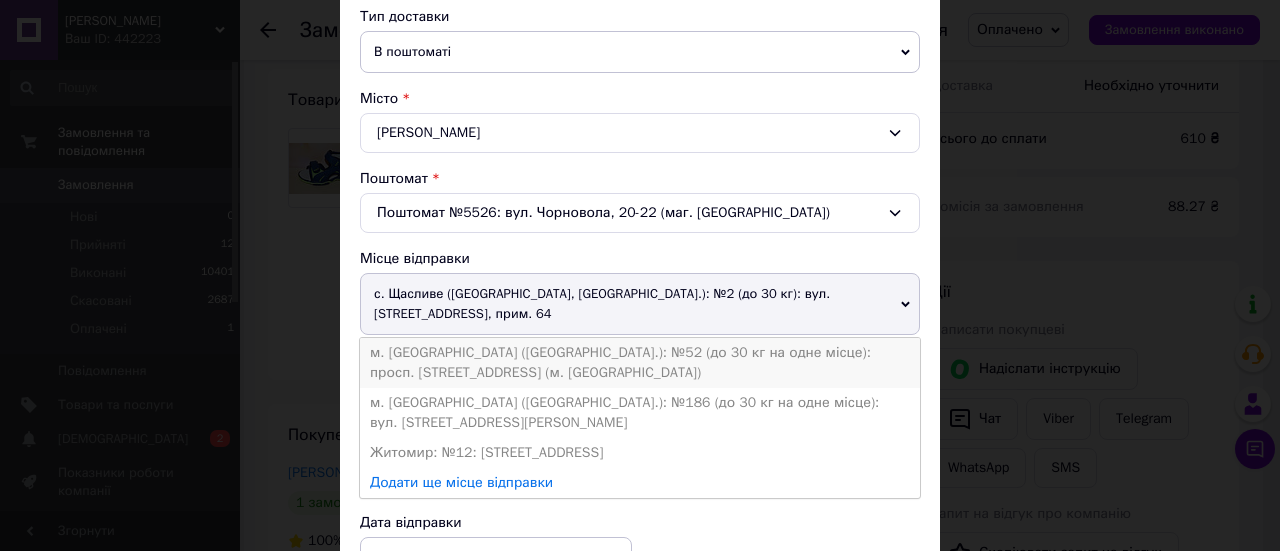 click on "м. Київ (Київська обл.): №52 (до 30 кг на одне місце): просп. М.Бажана, 3 (м. Харківська)" at bounding box center [640, 363] 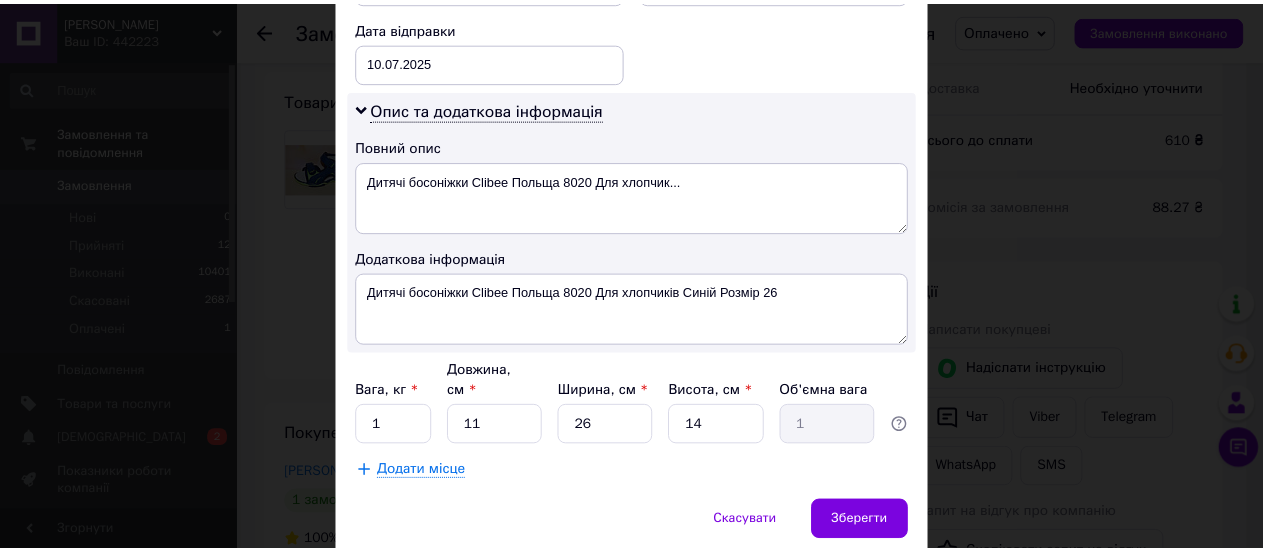 scroll, scrollTop: 1010, scrollLeft: 0, axis: vertical 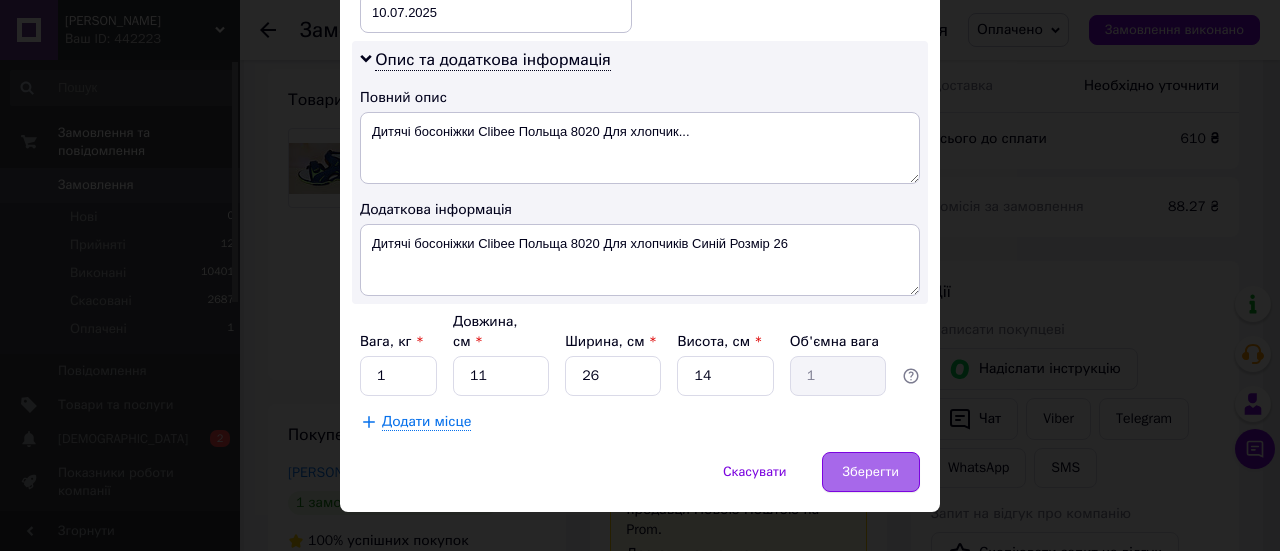 click on "Зберегти" at bounding box center [871, 472] 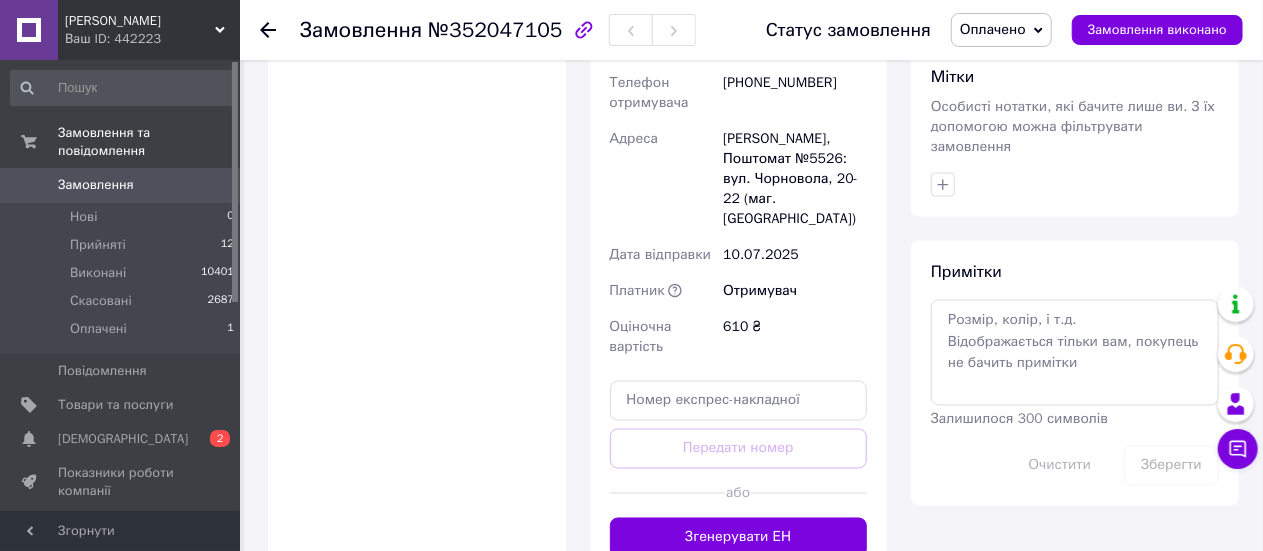 scroll, scrollTop: 1633, scrollLeft: 0, axis: vertical 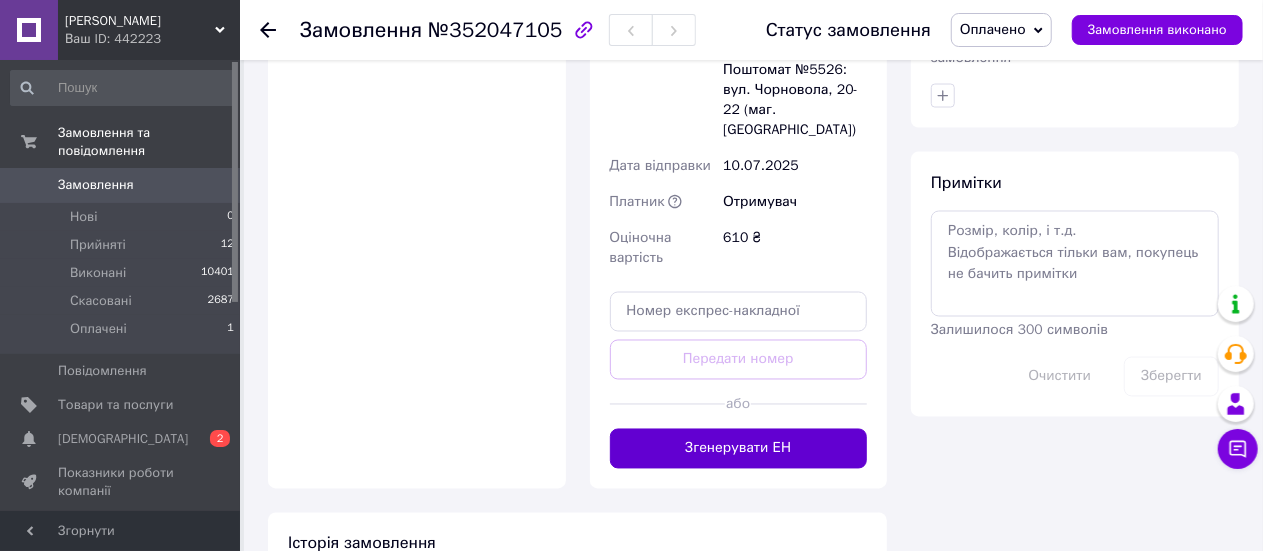 click on "Згенерувати ЕН" at bounding box center [739, 449] 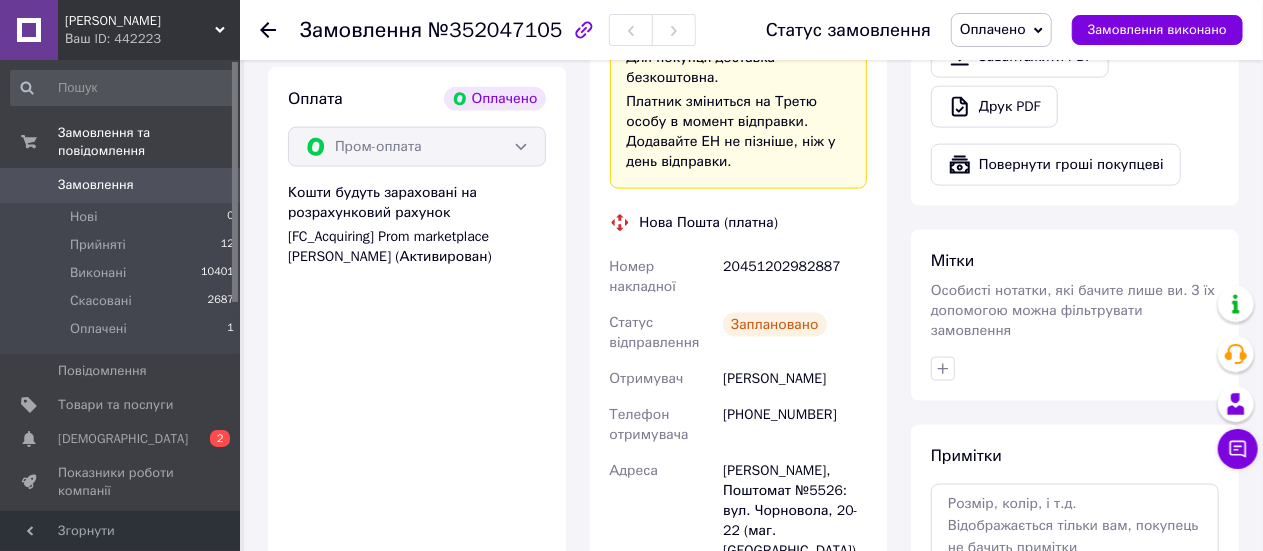 scroll, scrollTop: 1166, scrollLeft: 0, axis: vertical 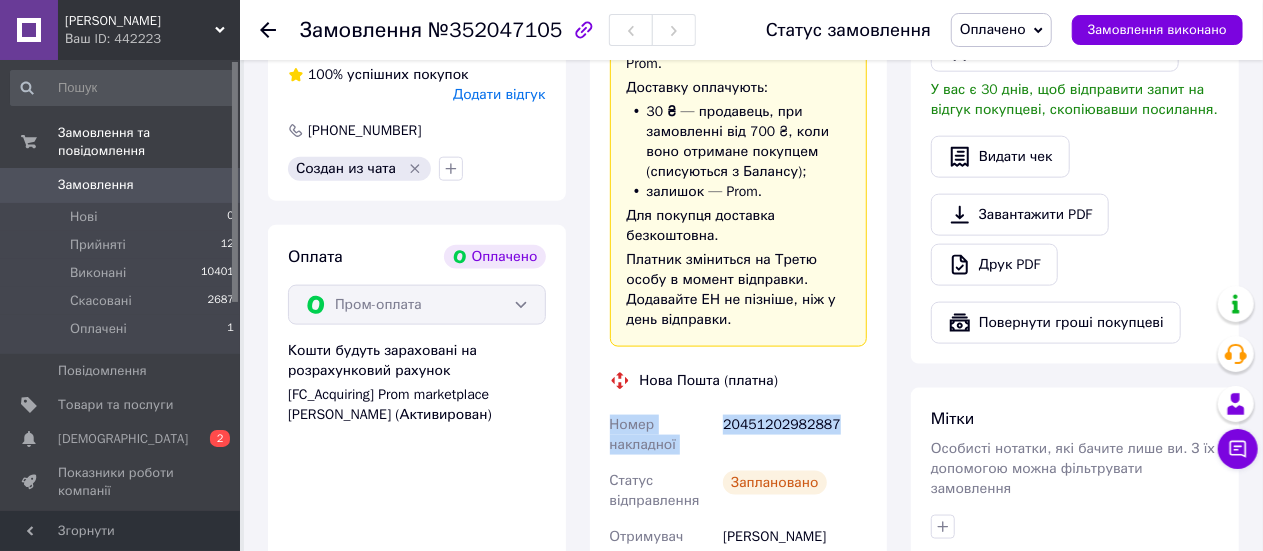 drag, startPoint x: 842, startPoint y: 386, endPoint x: 600, endPoint y: 393, distance: 242.10121 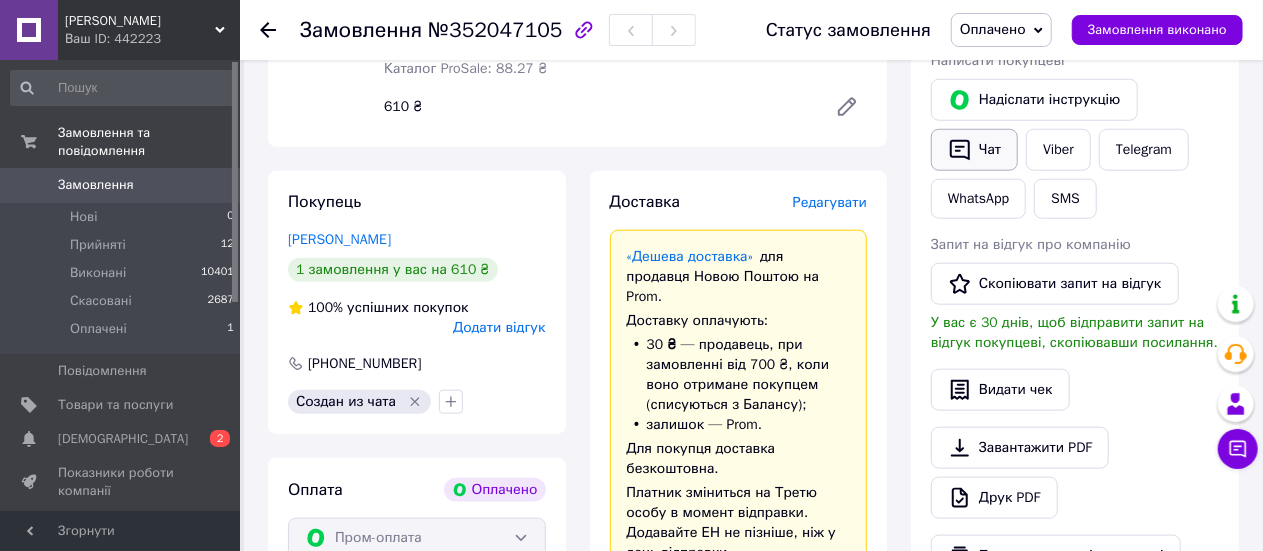 click 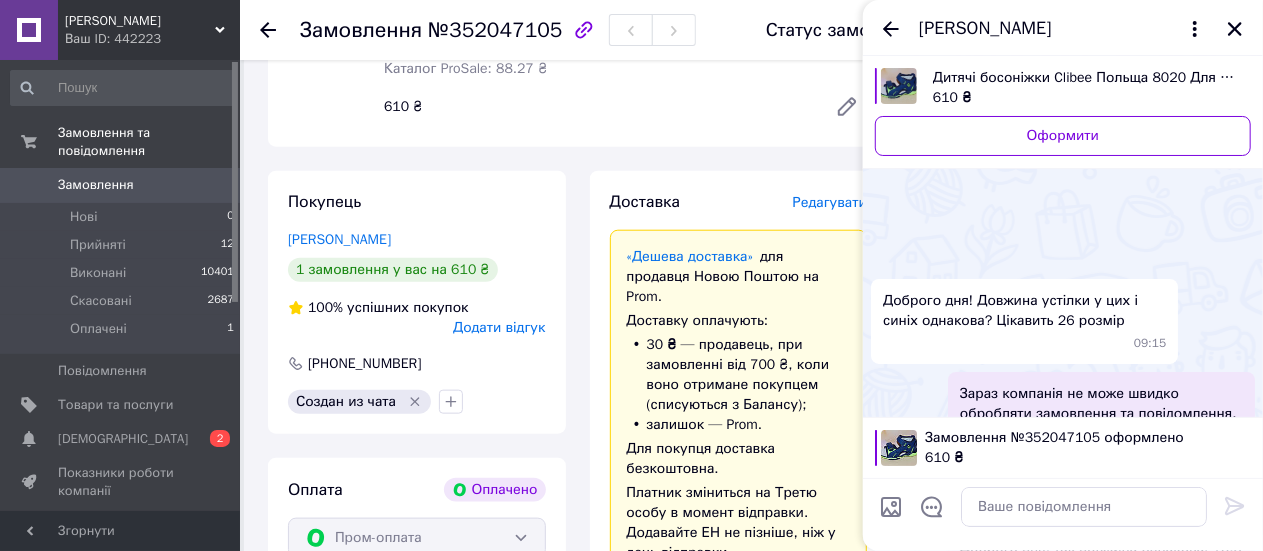 scroll, scrollTop: 426, scrollLeft: 0, axis: vertical 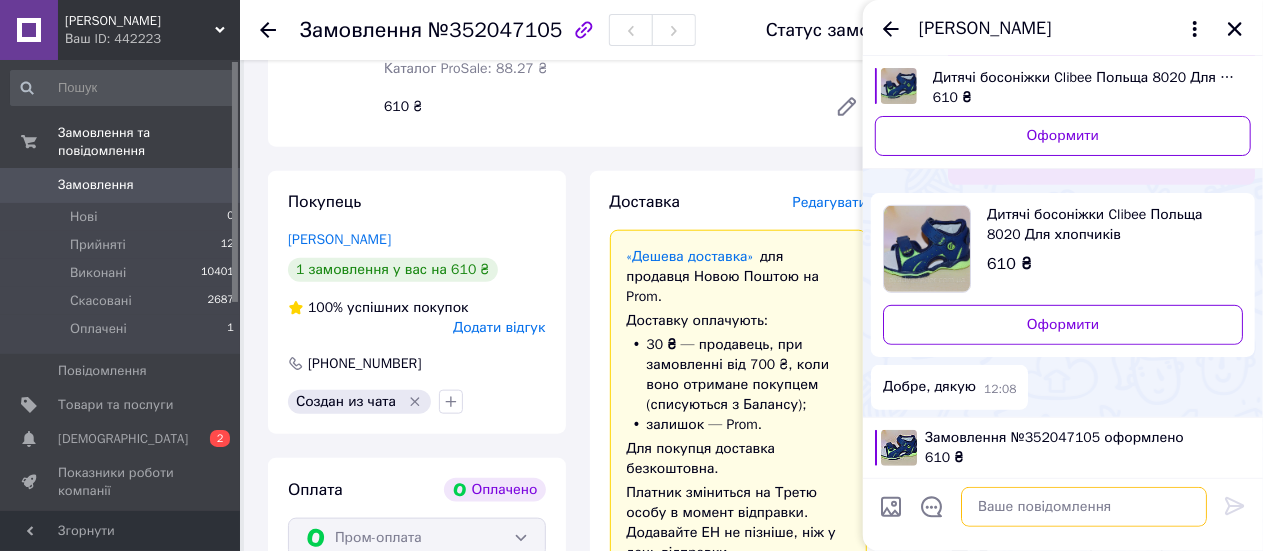 click at bounding box center (1084, 507) 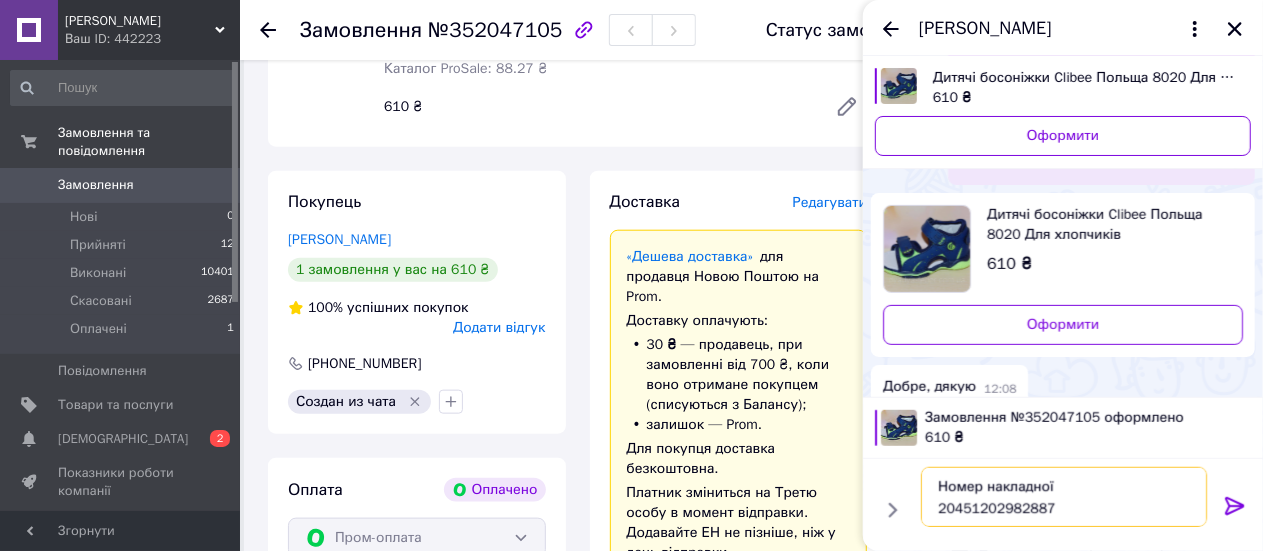 type on "Номер накладної
20451202982887" 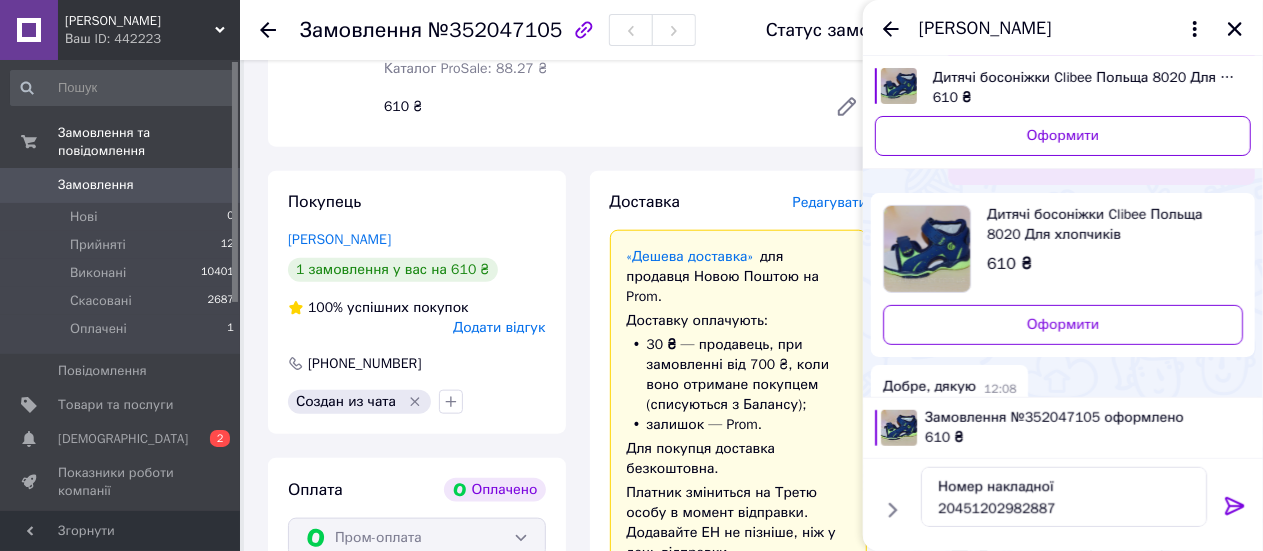 click 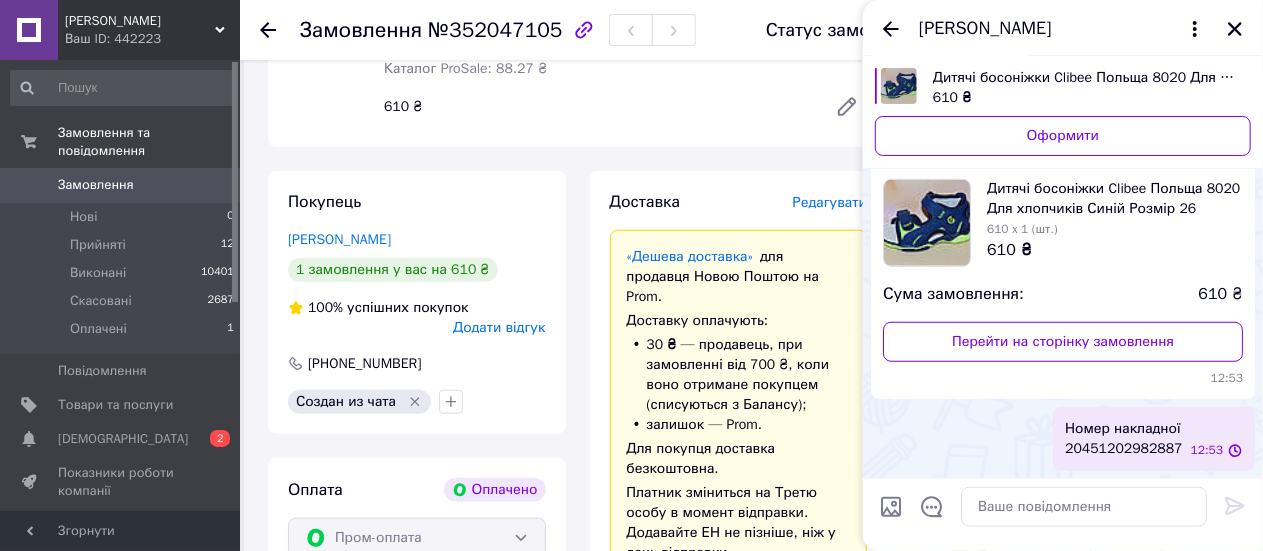 scroll, scrollTop: 636, scrollLeft: 0, axis: vertical 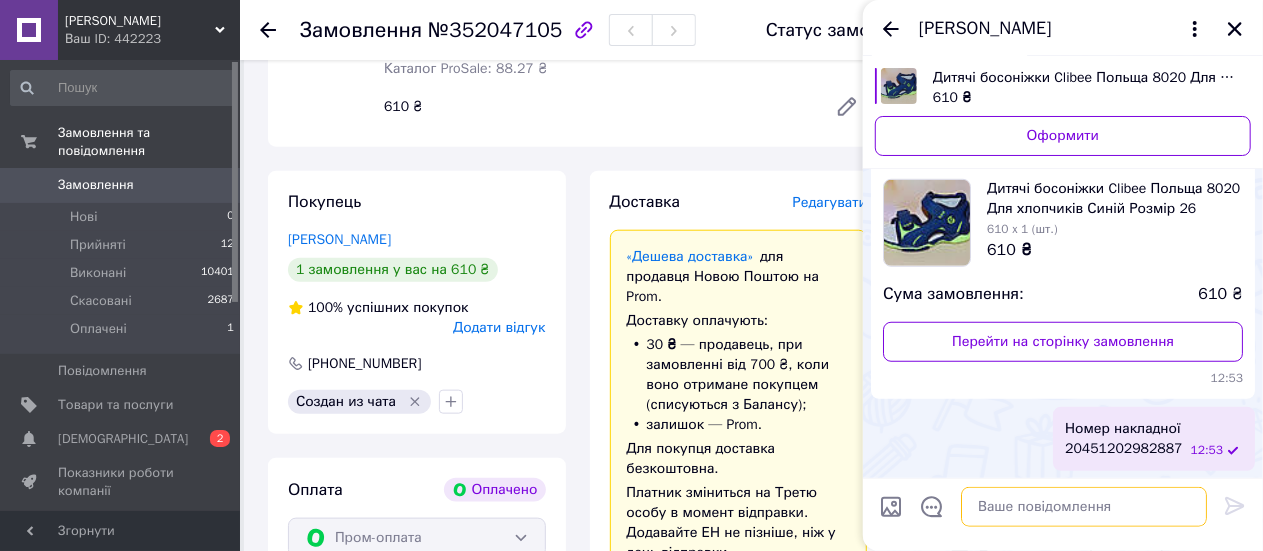 click at bounding box center [1084, 507] 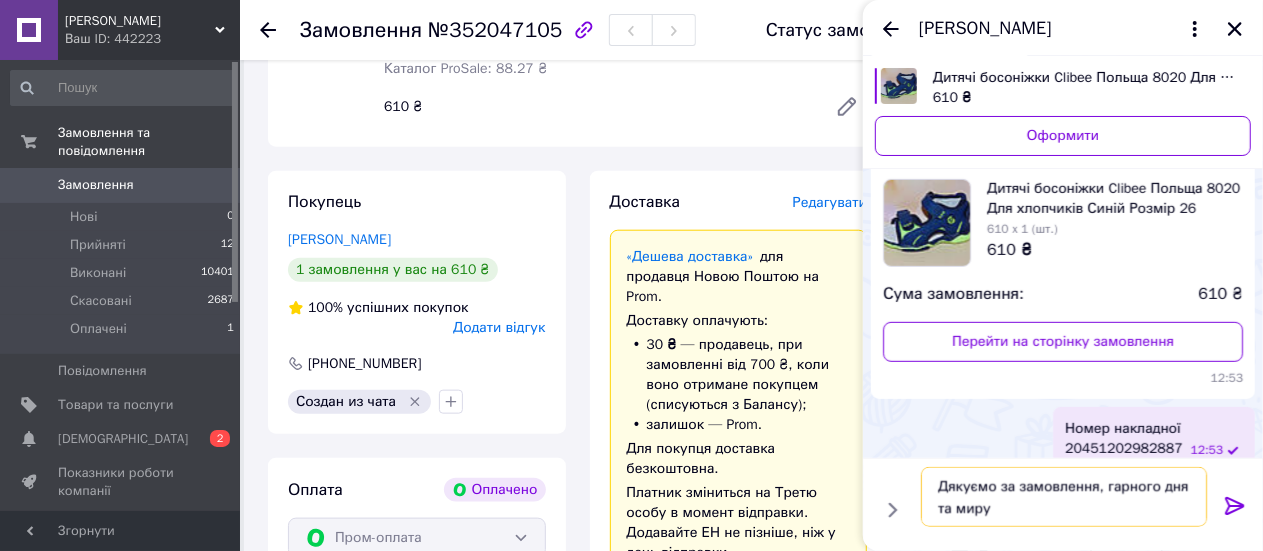 type on "Дякуємо за замовлення, гарного дня та миру" 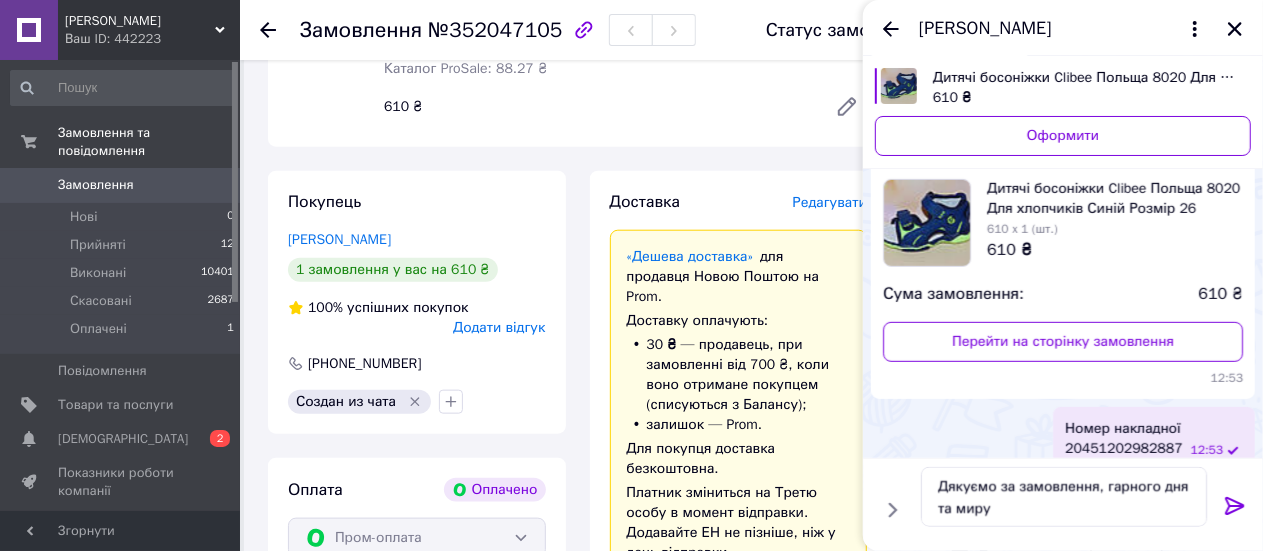 click 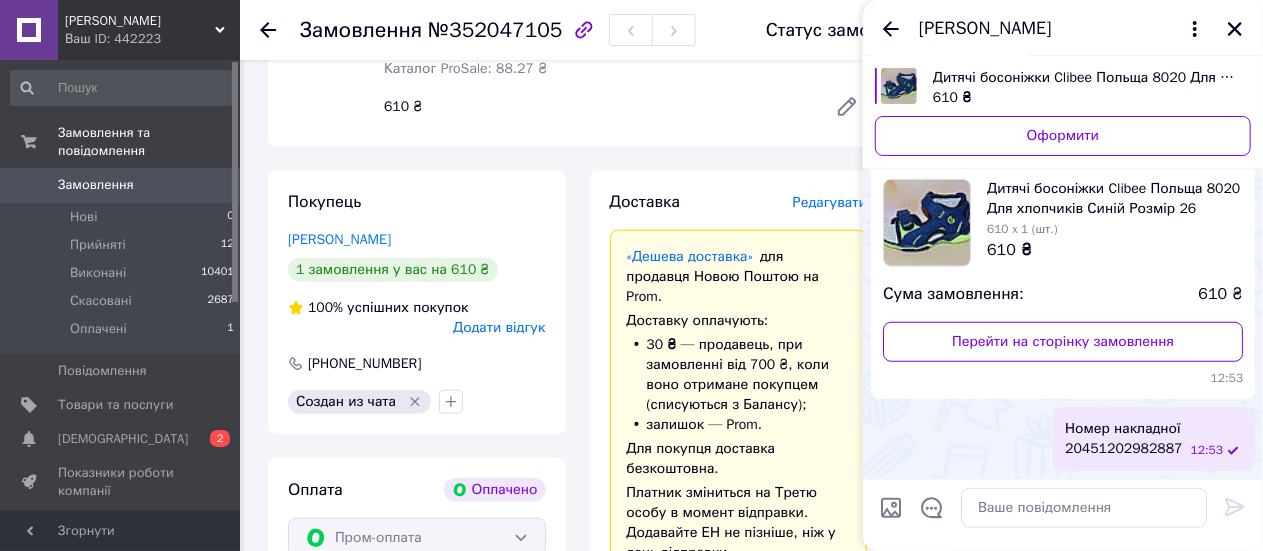 scroll, scrollTop: 730, scrollLeft: 0, axis: vertical 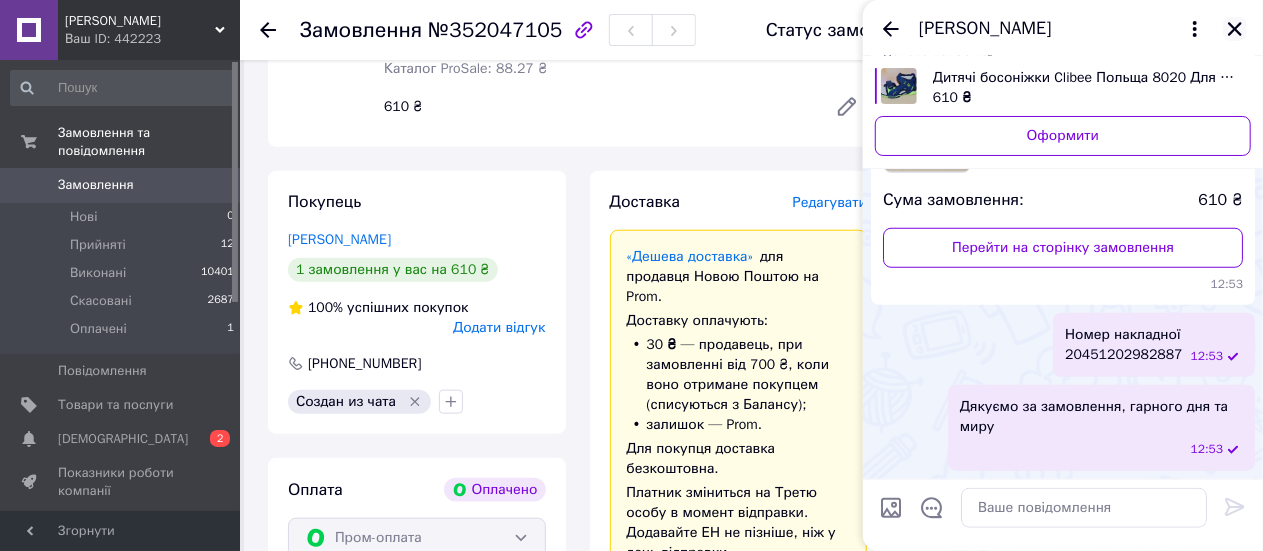 click 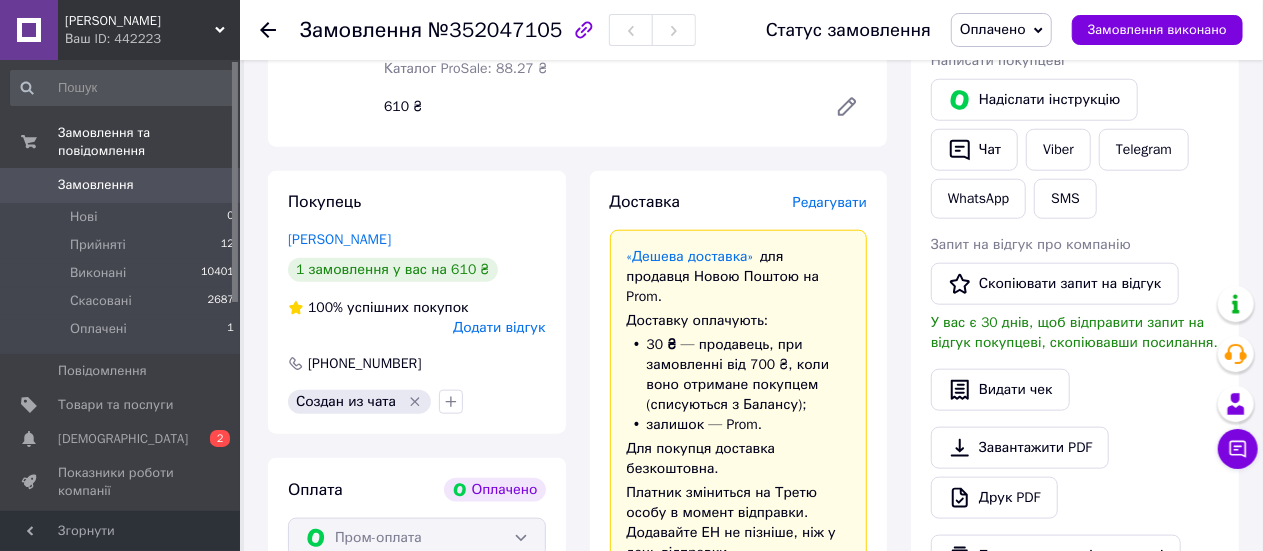 click 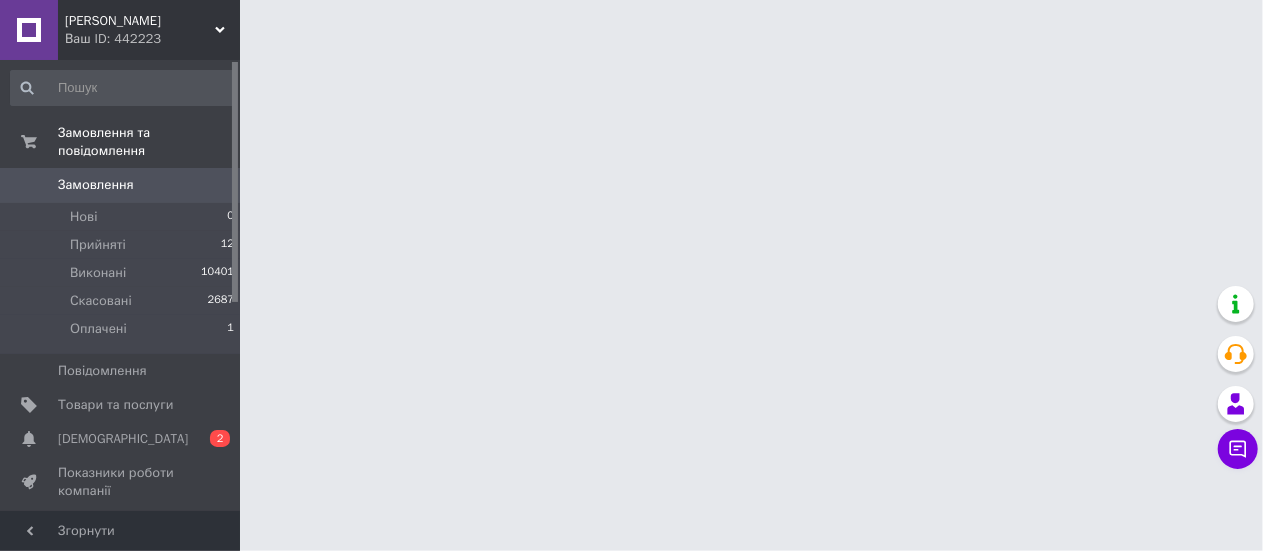 scroll, scrollTop: 0, scrollLeft: 0, axis: both 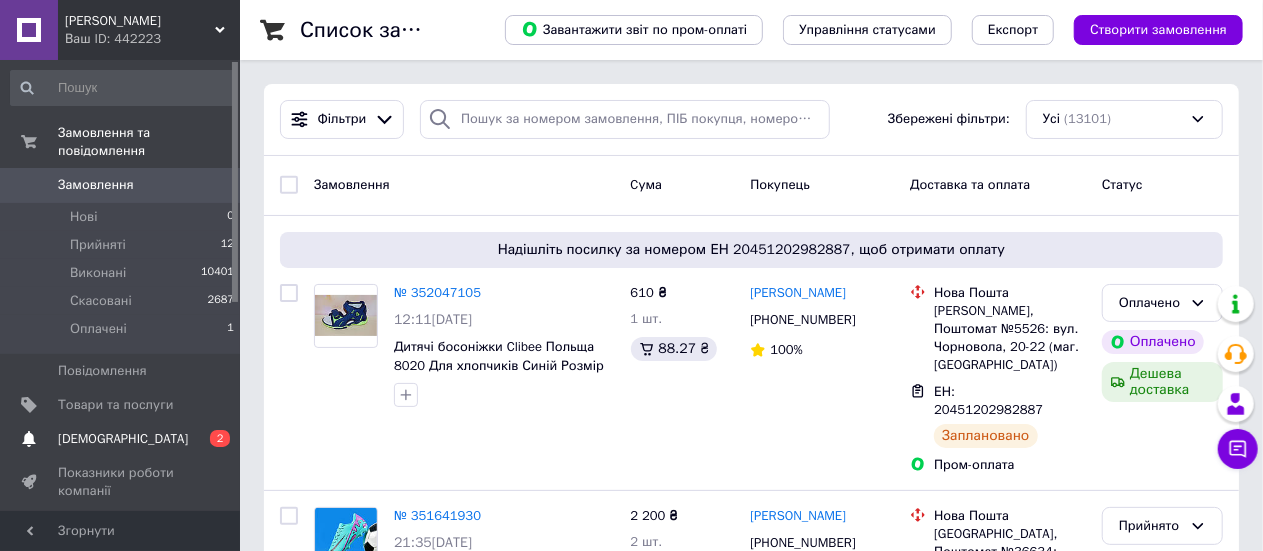 click on "[DEMOGRAPHIC_DATA]" at bounding box center [123, 439] 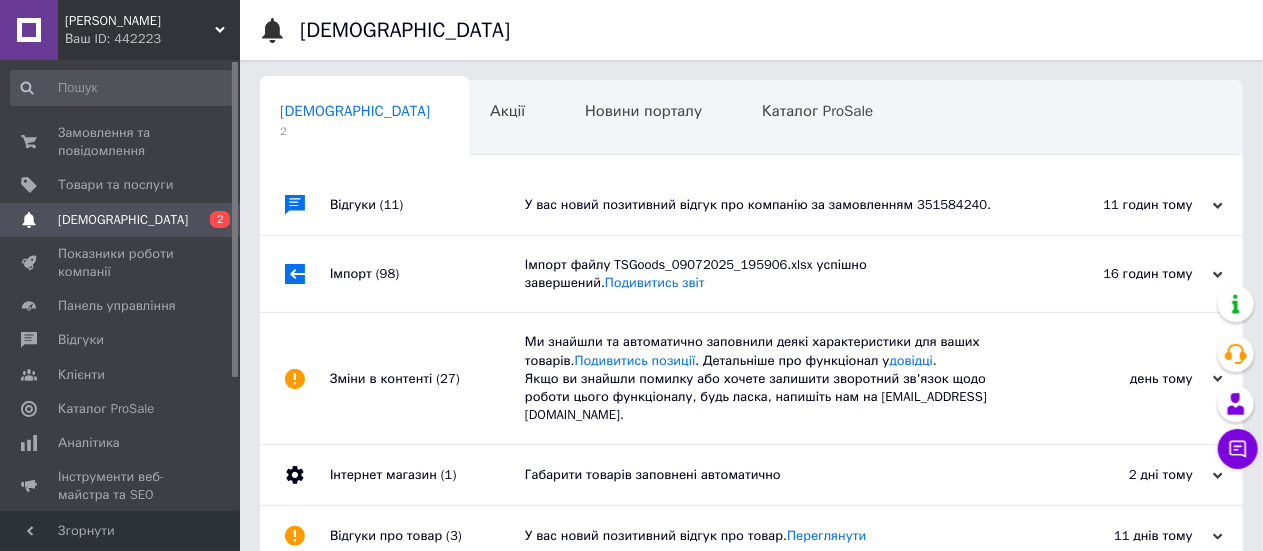click on "Імпорт файлу TSGoods_09072025_195906.xlsx успішно завершений.  Подивитись звіт" at bounding box center [774, 274] 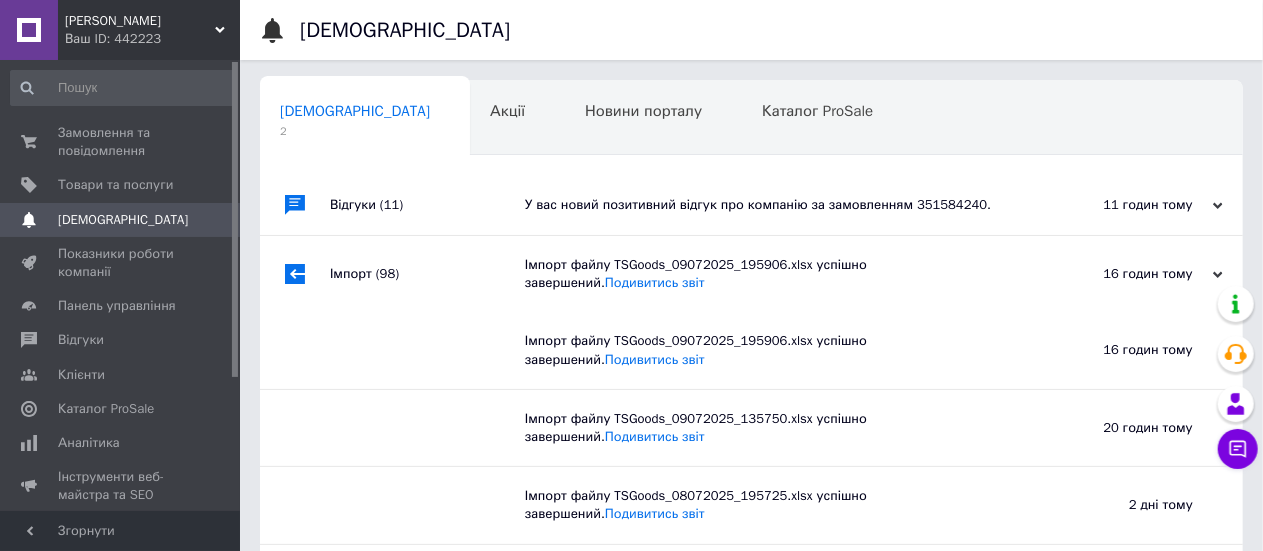 click on "У вас новий позитивний відгук про компанію за замовленням 351584240." at bounding box center (774, 205) 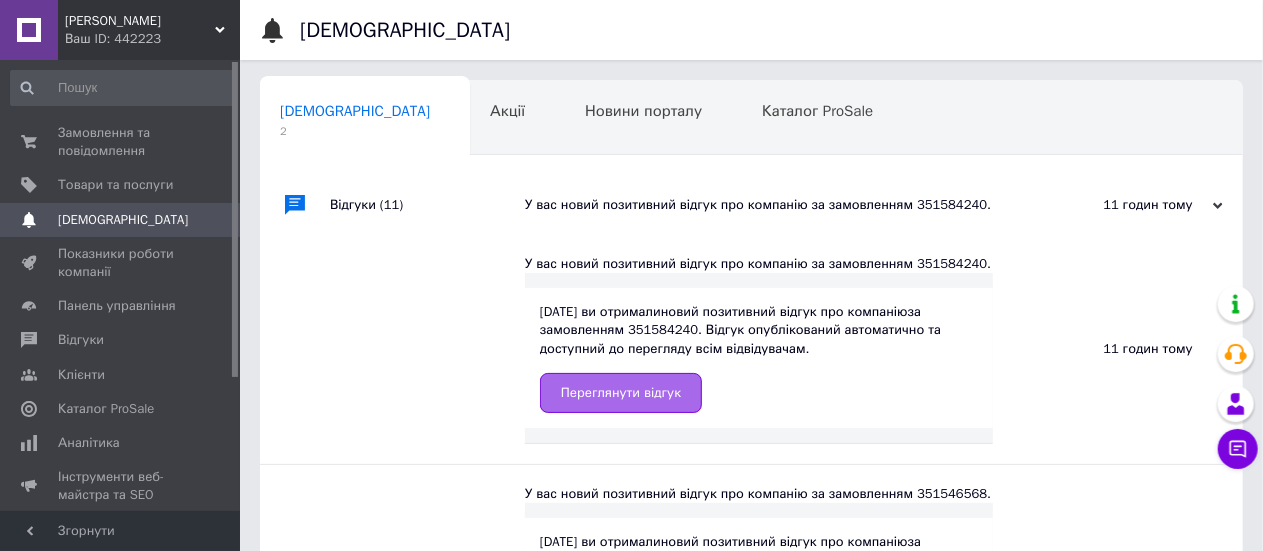 click on "Переглянути відгук" at bounding box center [621, 393] 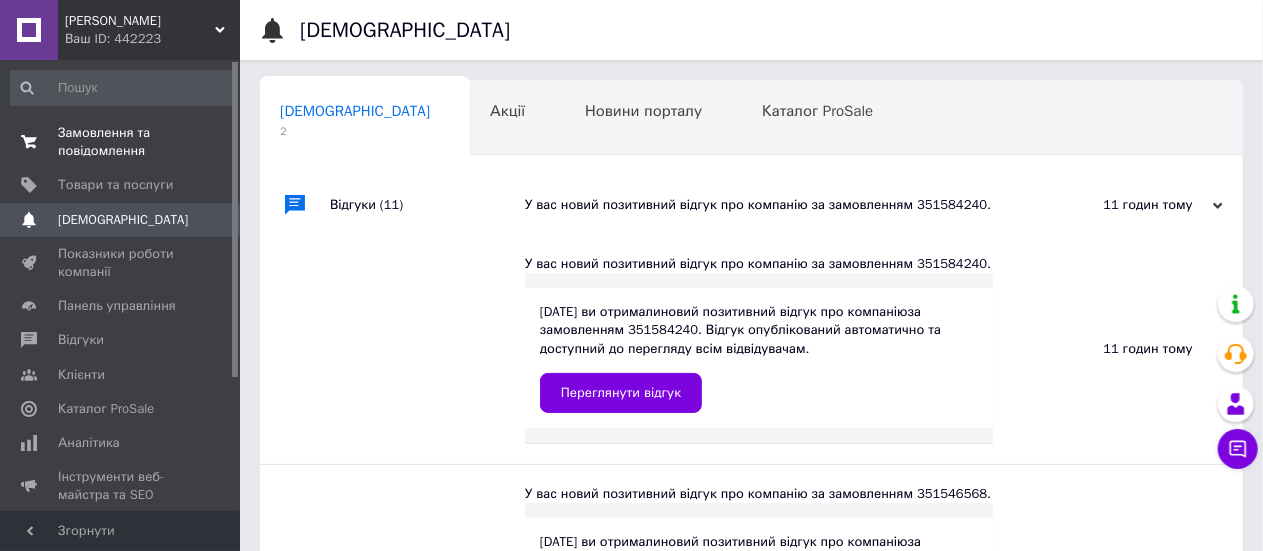 click on "Замовлення та повідомлення" at bounding box center (121, 142) 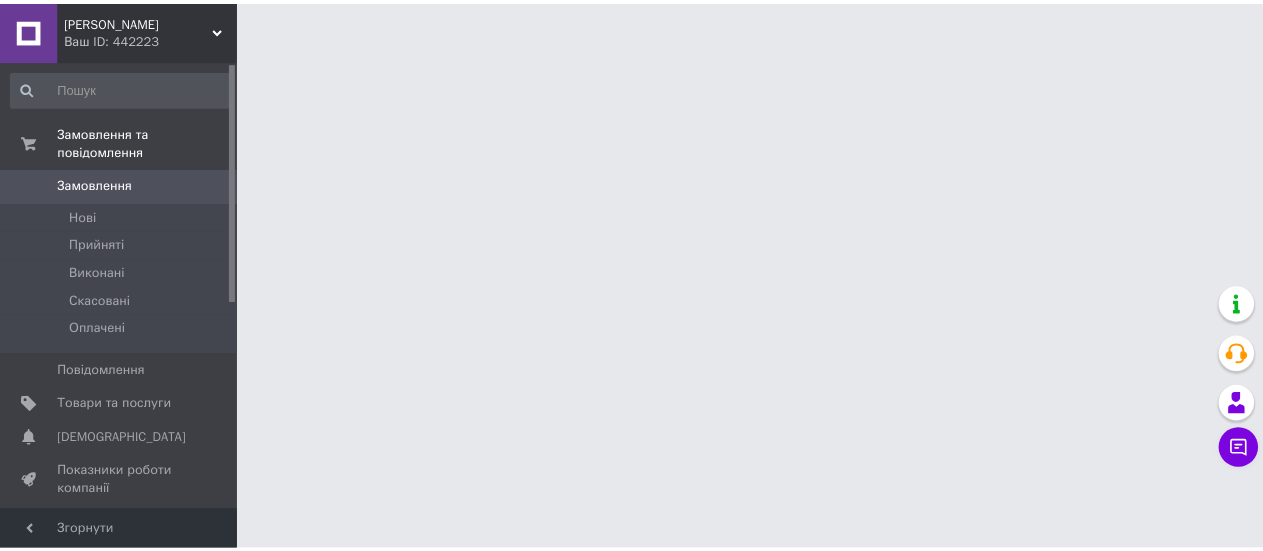 scroll, scrollTop: 0, scrollLeft: 0, axis: both 